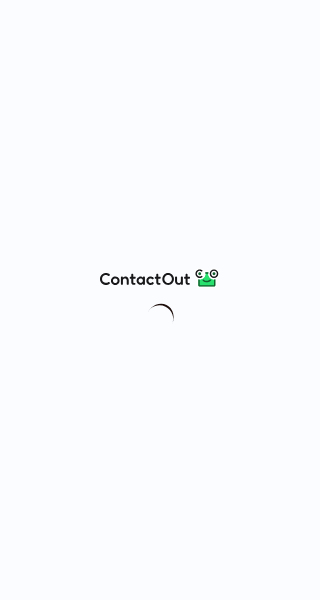 scroll, scrollTop: 0, scrollLeft: 0, axis: both 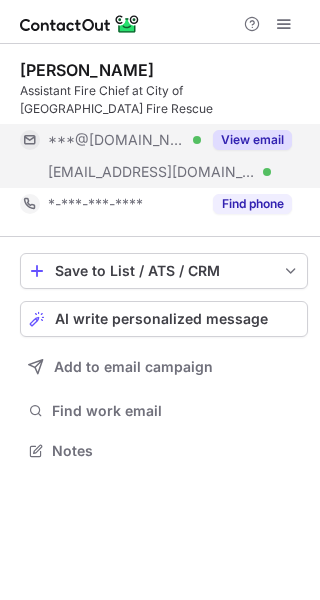 click on "View email" at bounding box center [246, 140] 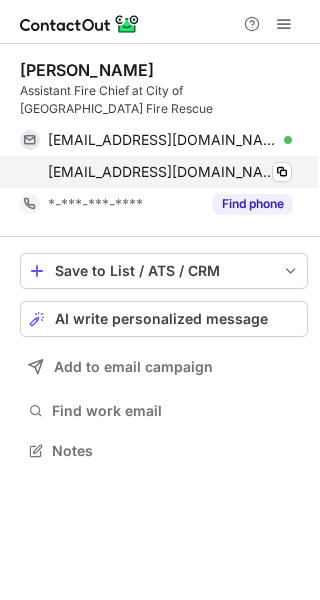 click on "mbukovich@siouxfalls.org Verified Copy" at bounding box center (156, 172) 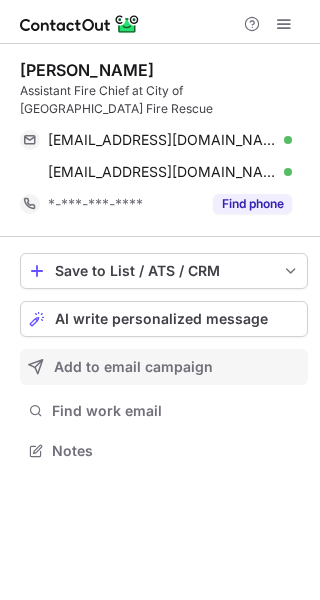 drag, startPoint x: 57, startPoint y: 530, endPoint x: 220, endPoint y: 353, distance: 240.62003 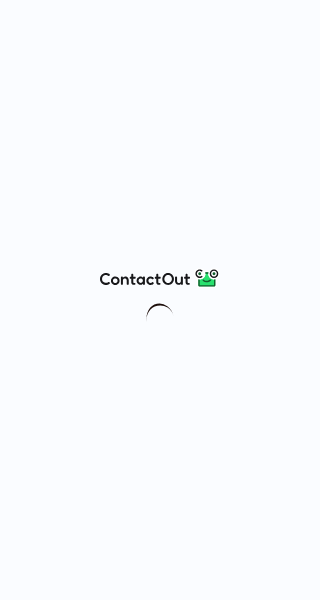 scroll, scrollTop: 0, scrollLeft: 0, axis: both 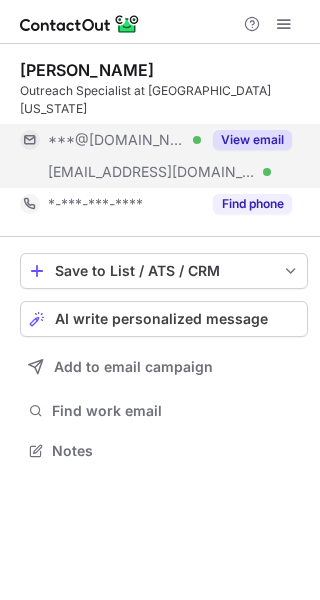 click on "View email" at bounding box center (252, 140) 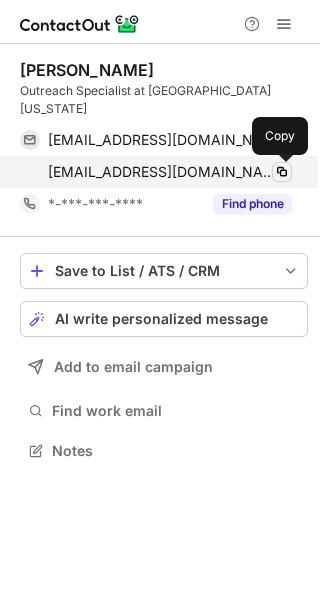 click at bounding box center (282, 172) 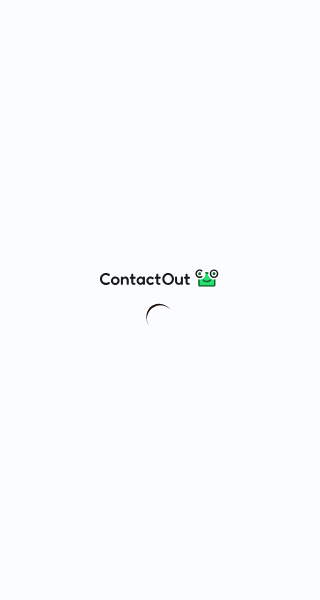 scroll, scrollTop: 0, scrollLeft: 0, axis: both 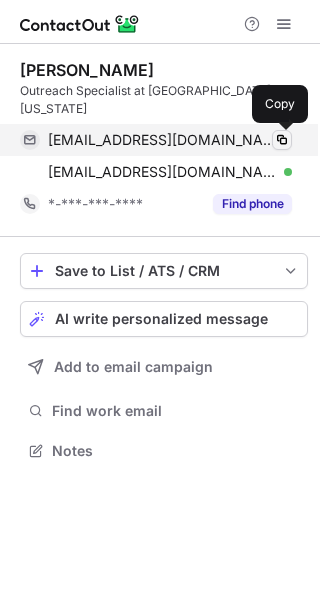 click at bounding box center [282, 140] 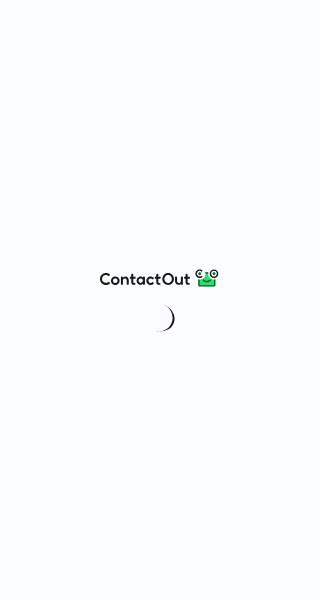 scroll, scrollTop: 0, scrollLeft: 0, axis: both 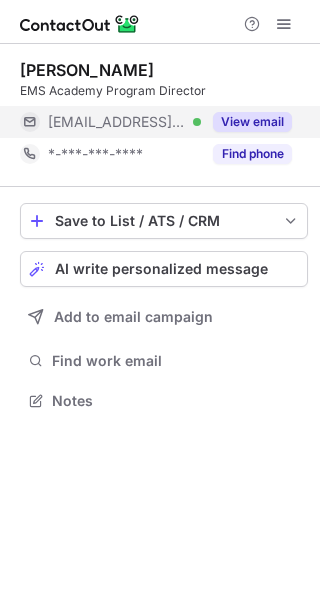 click on "View email" at bounding box center [252, 122] 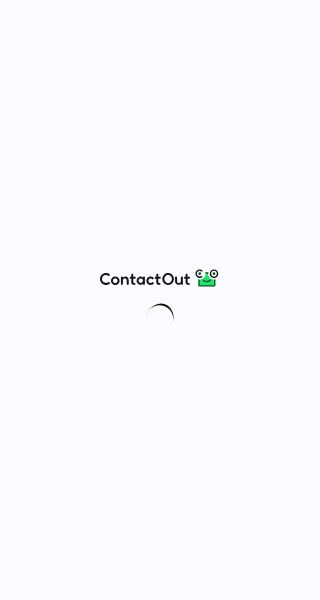 scroll, scrollTop: 0, scrollLeft: 0, axis: both 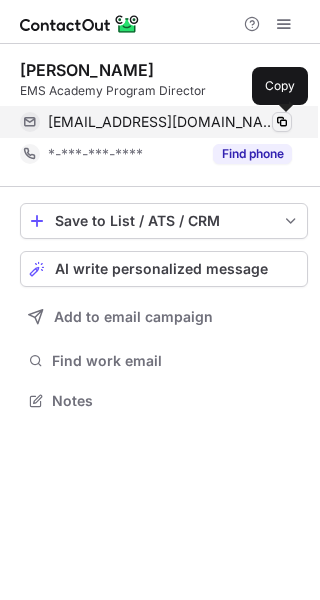 click at bounding box center [282, 122] 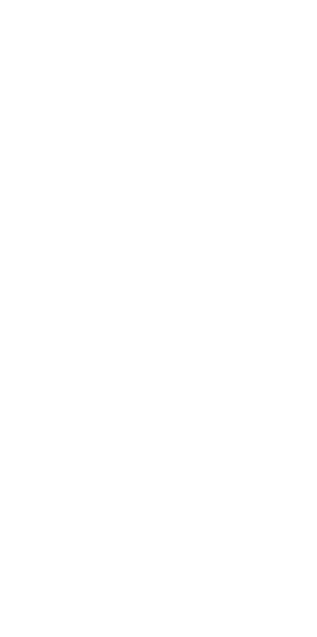 scroll, scrollTop: 0, scrollLeft: 0, axis: both 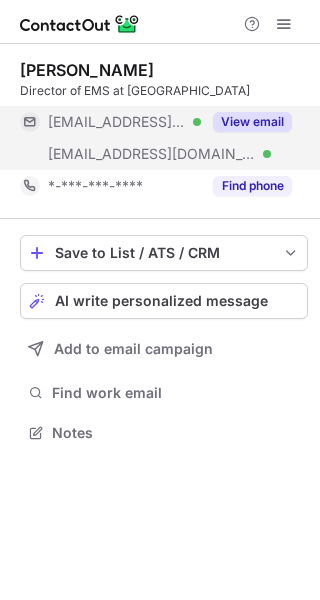 click on "View email" at bounding box center [252, 122] 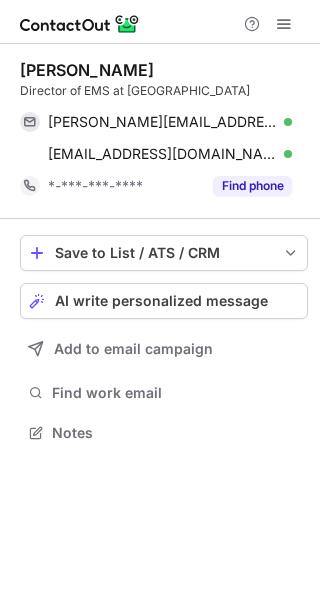 drag, startPoint x: 158, startPoint y: 62, endPoint x: 16, endPoint y: 76, distance: 142.68848 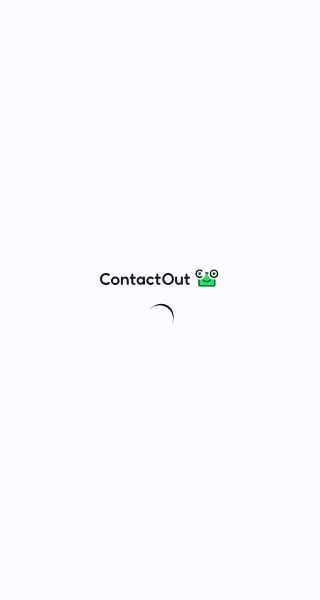 scroll, scrollTop: 0, scrollLeft: 0, axis: both 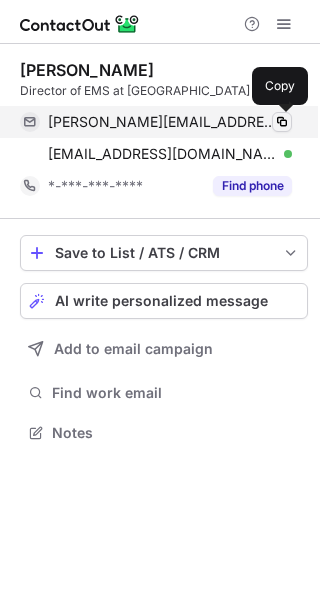 click at bounding box center [282, 122] 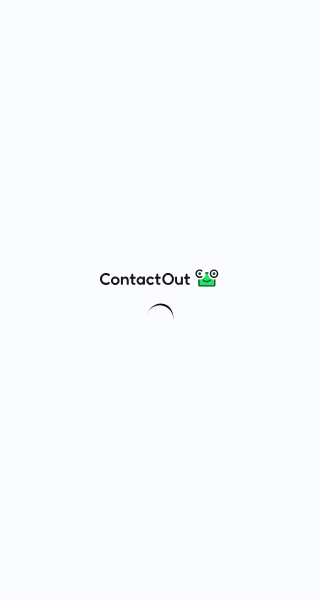 scroll, scrollTop: 0, scrollLeft: 0, axis: both 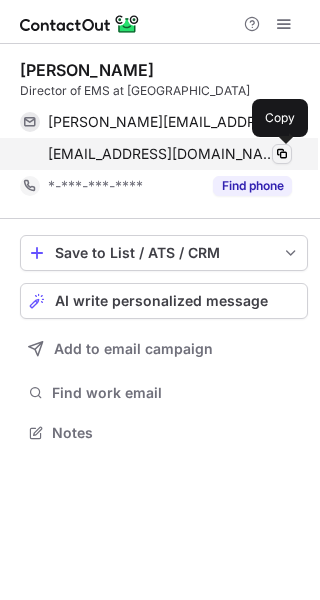 click at bounding box center (282, 154) 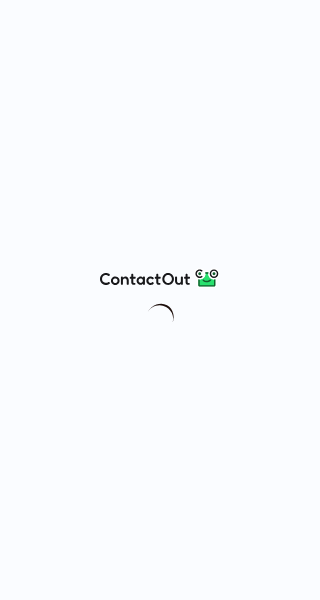 scroll, scrollTop: 0, scrollLeft: 0, axis: both 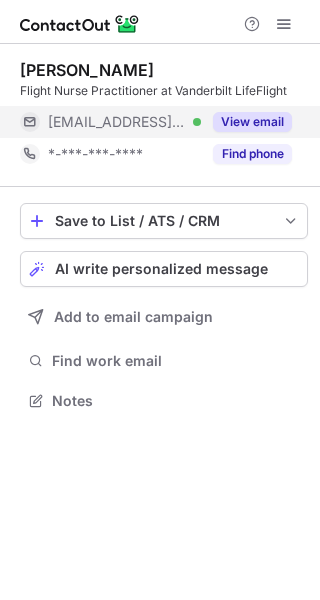 click on "View email" at bounding box center (252, 122) 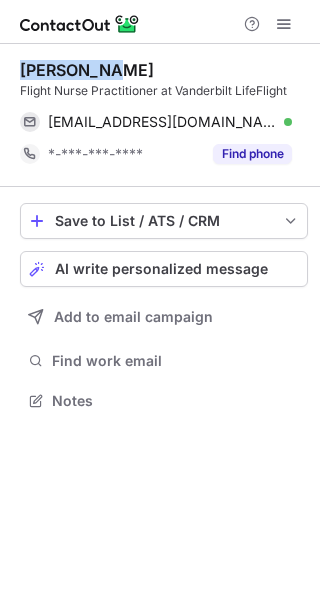 drag, startPoint x: 109, startPoint y: 68, endPoint x: 6, endPoint y: 70, distance: 103.01942 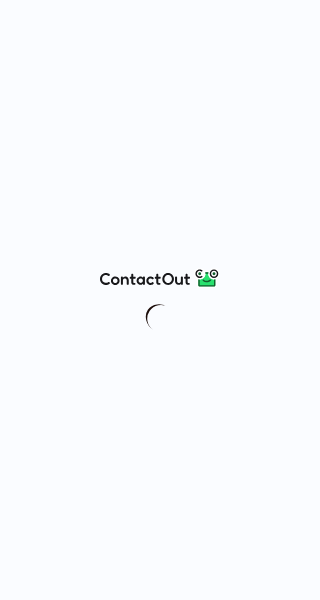 scroll, scrollTop: 0, scrollLeft: 0, axis: both 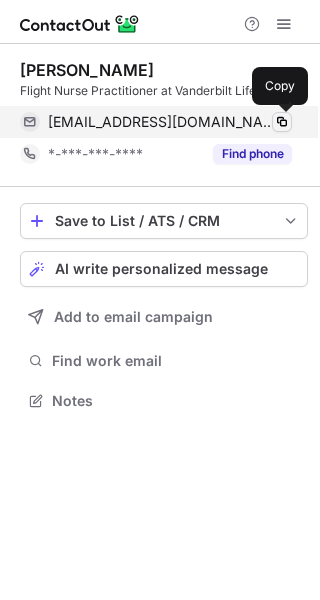 click at bounding box center (282, 122) 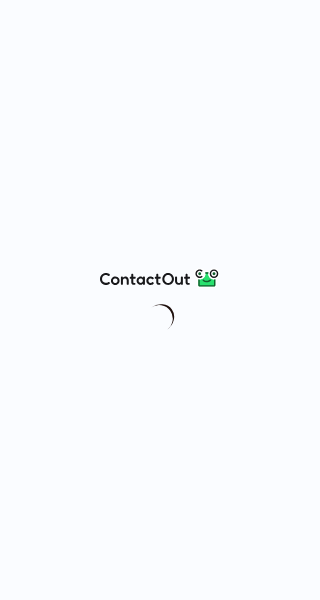scroll, scrollTop: 0, scrollLeft: 0, axis: both 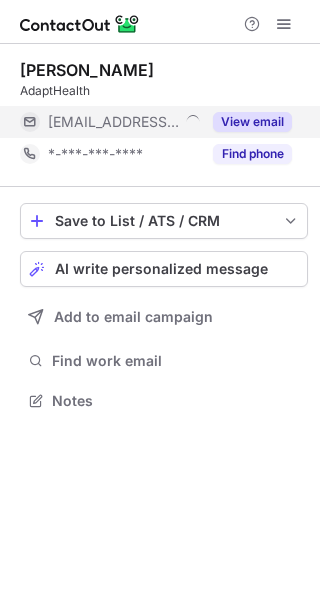 click on "View email" at bounding box center (252, 122) 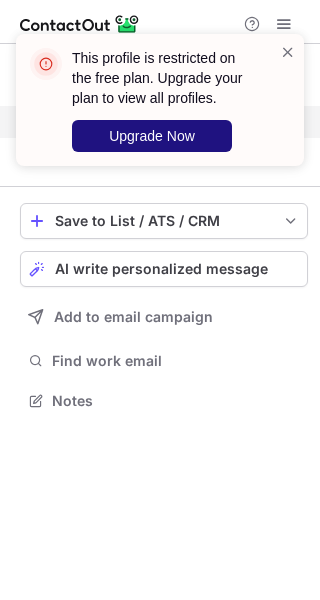 click on "Upgrade Now" at bounding box center [152, 136] 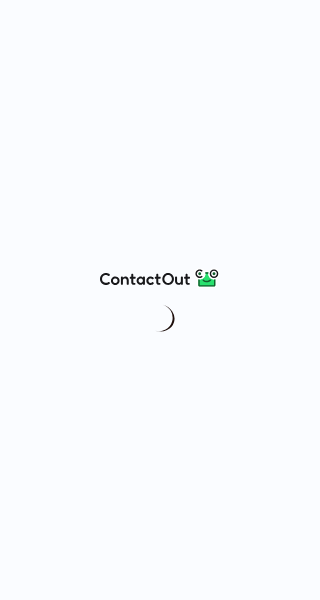 scroll, scrollTop: 0, scrollLeft: 0, axis: both 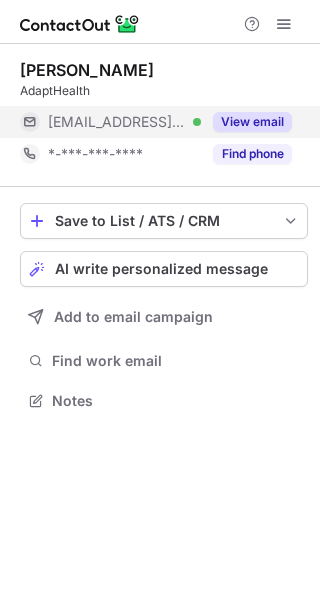 click on "View email" at bounding box center [252, 122] 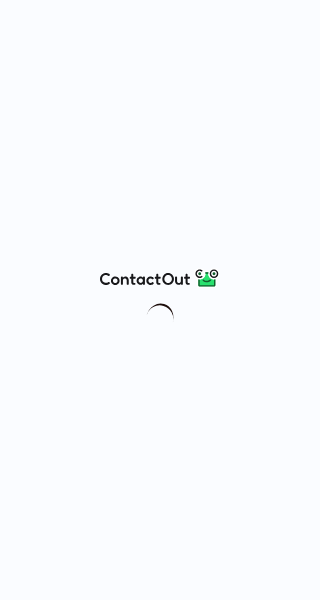 scroll, scrollTop: 0, scrollLeft: 0, axis: both 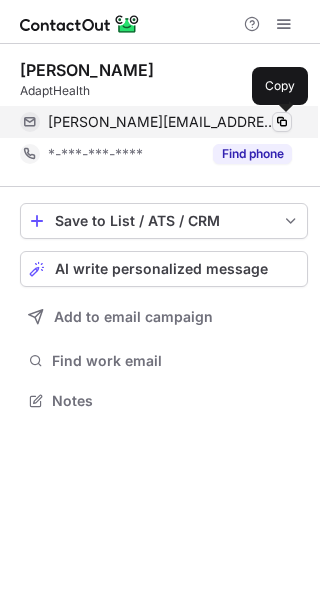 click at bounding box center (282, 122) 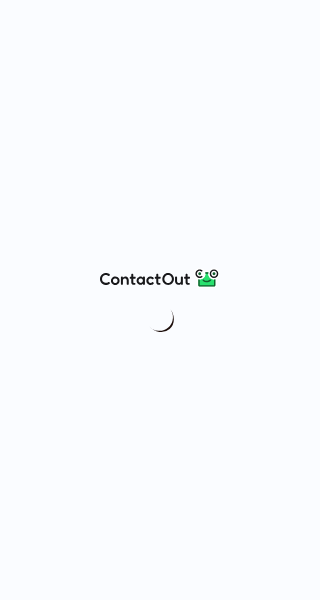 scroll, scrollTop: 0, scrollLeft: 0, axis: both 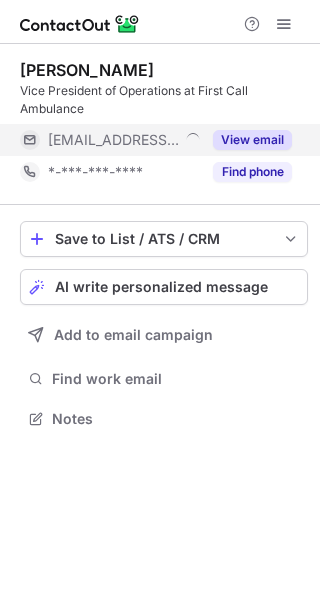 click on "View email" at bounding box center (252, 140) 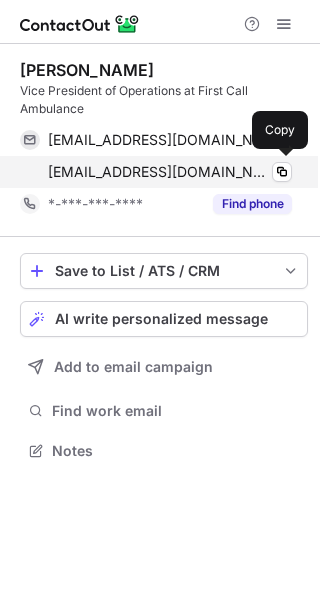 scroll, scrollTop: 10, scrollLeft: 10, axis: both 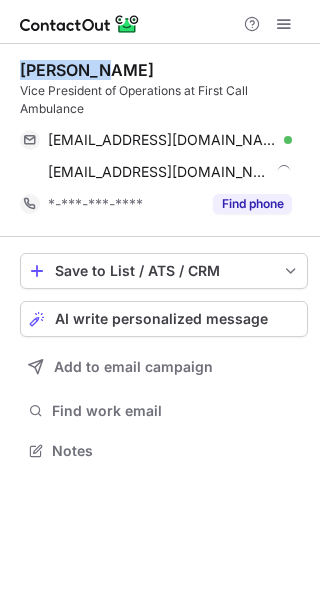 drag, startPoint x: 111, startPoint y: 66, endPoint x: 9, endPoint y: 74, distance: 102.31325 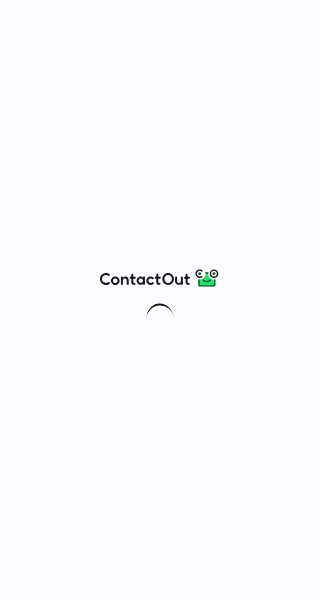 scroll, scrollTop: 0, scrollLeft: 0, axis: both 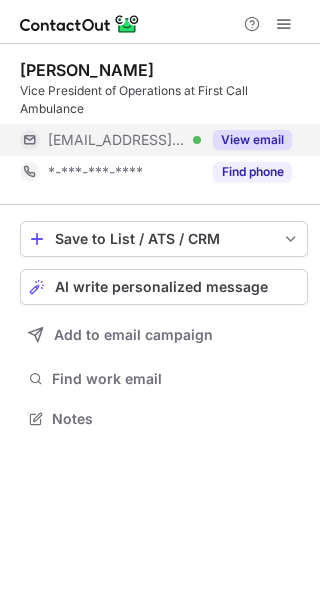 click on "View email" at bounding box center (252, 140) 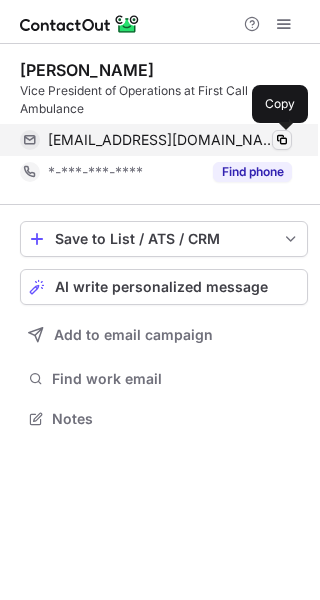 click at bounding box center (282, 140) 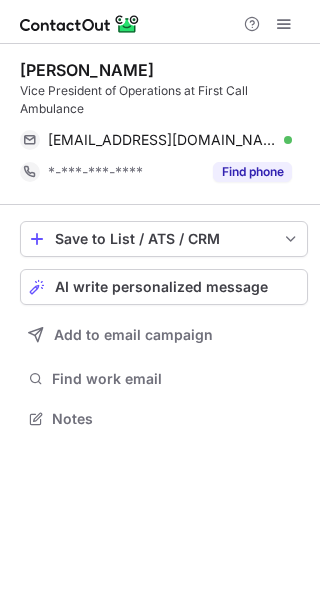 drag, startPoint x: 60, startPoint y: 488, endPoint x: 94, endPoint y: 460, distance: 44.04543 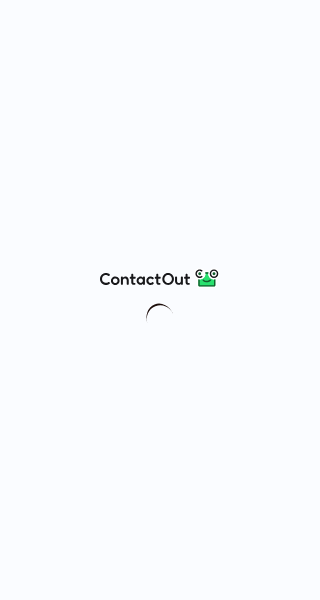 scroll, scrollTop: 0, scrollLeft: 0, axis: both 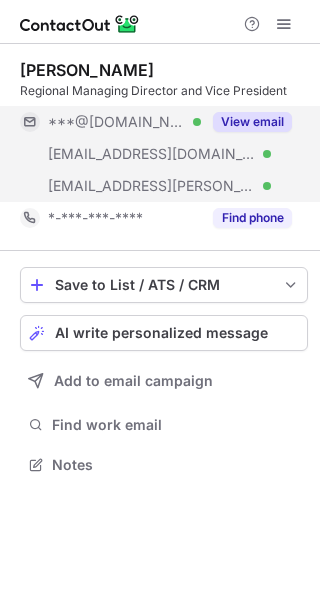 click on "View email" at bounding box center [252, 122] 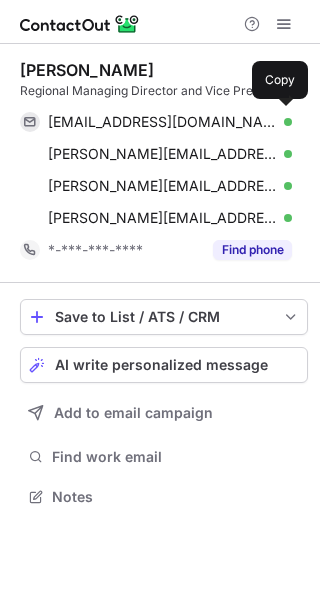 scroll, scrollTop: 10, scrollLeft: 10, axis: both 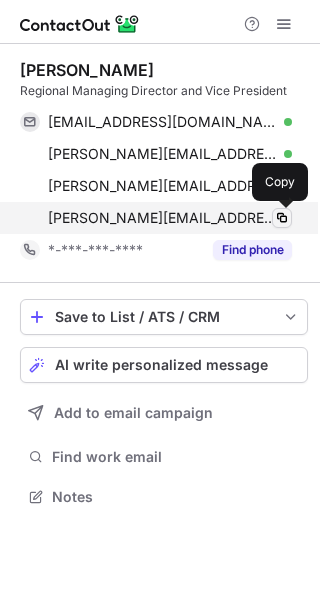click at bounding box center (282, 218) 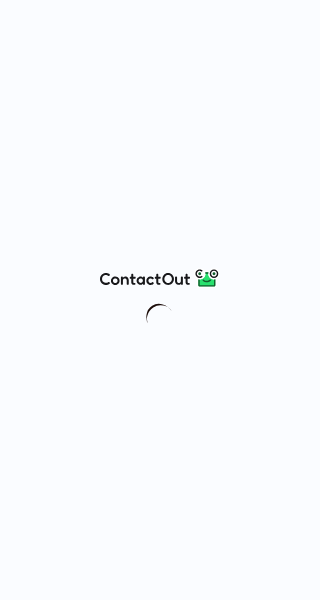 scroll, scrollTop: 0, scrollLeft: 0, axis: both 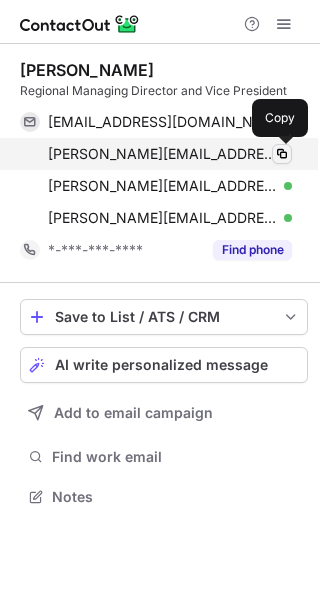 click at bounding box center [282, 154] 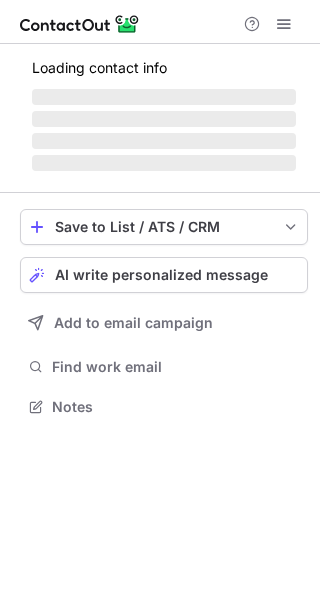scroll, scrollTop: 0, scrollLeft: 0, axis: both 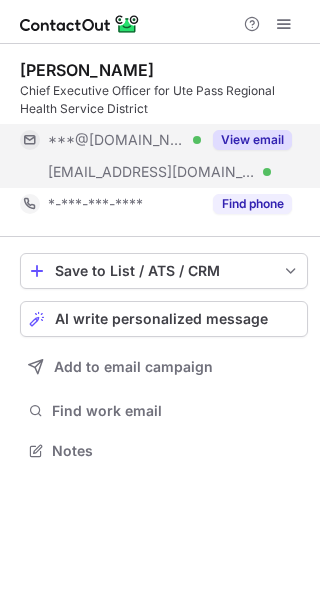 click on "View email" at bounding box center (252, 140) 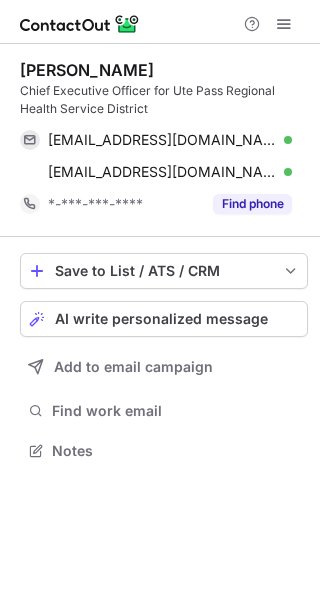 drag, startPoint x: 149, startPoint y: 64, endPoint x: 24, endPoint y: 64, distance: 125 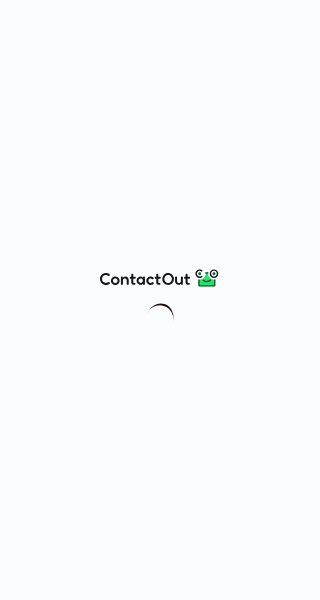 scroll, scrollTop: 0, scrollLeft: 0, axis: both 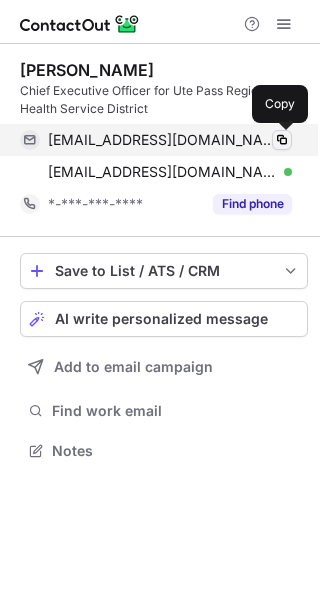 click at bounding box center (282, 140) 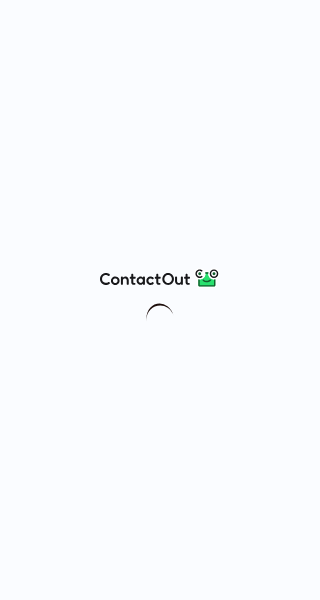 scroll, scrollTop: 0, scrollLeft: 0, axis: both 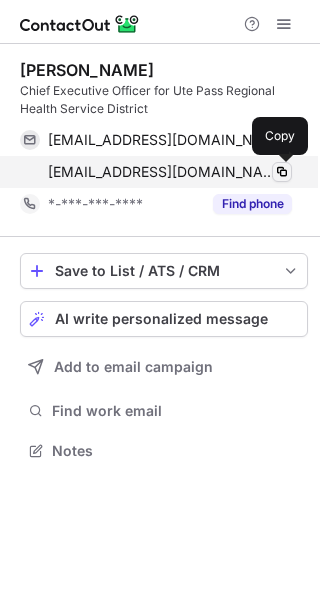 click at bounding box center (282, 172) 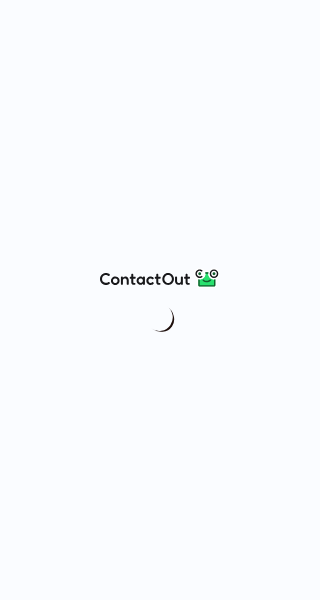 scroll, scrollTop: 0, scrollLeft: 0, axis: both 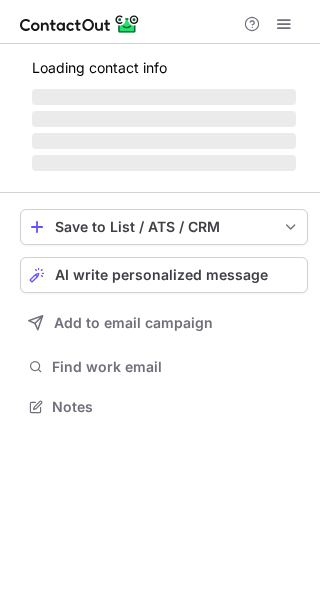 drag, startPoint x: 150, startPoint y: 467, endPoint x: 158, endPoint y: 455, distance: 14.422205 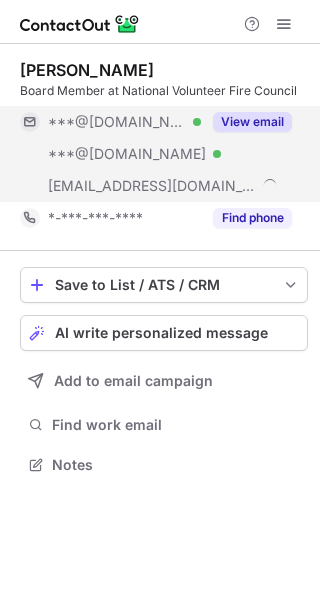 click on "View email" at bounding box center [252, 122] 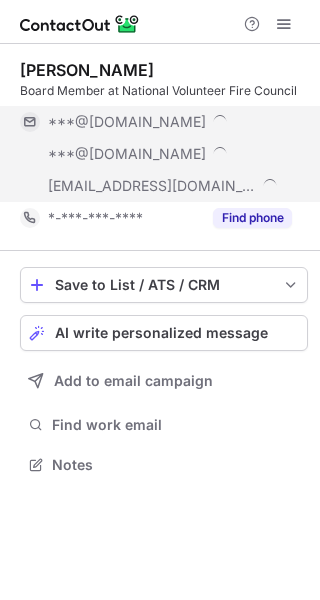 scroll, scrollTop: 10, scrollLeft: 10, axis: both 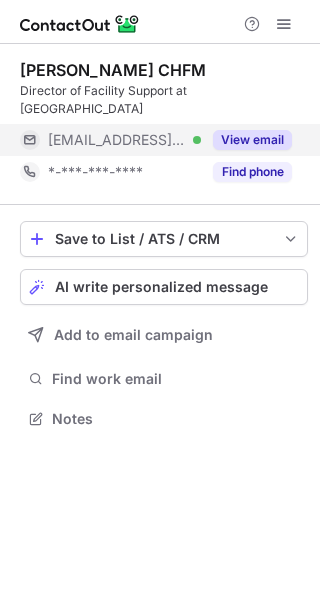 click on "View email" at bounding box center [252, 140] 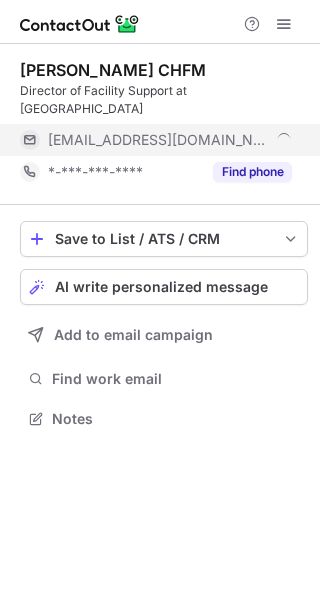 scroll, scrollTop: 10, scrollLeft: 10, axis: both 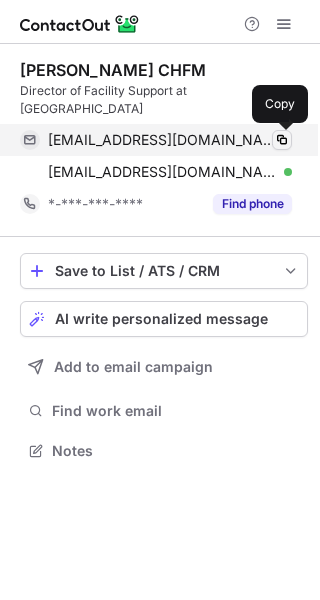 click at bounding box center [282, 140] 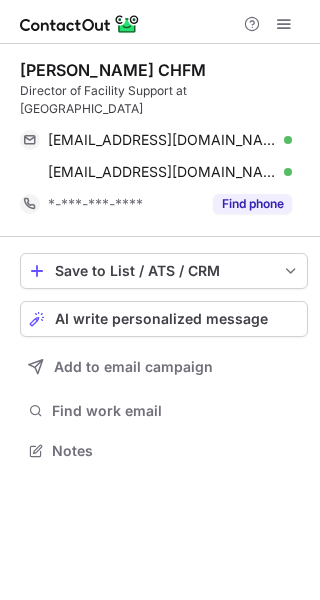 scroll, scrollTop: 0, scrollLeft: 0, axis: both 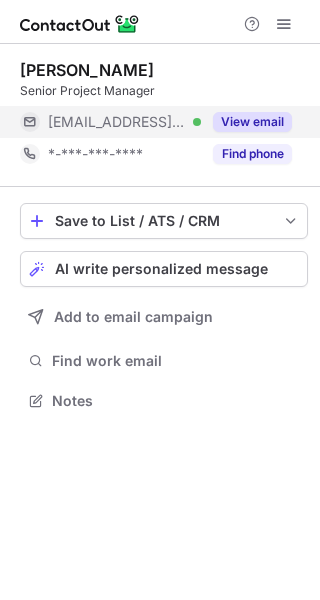 click on "View email" at bounding box center (252, 122) 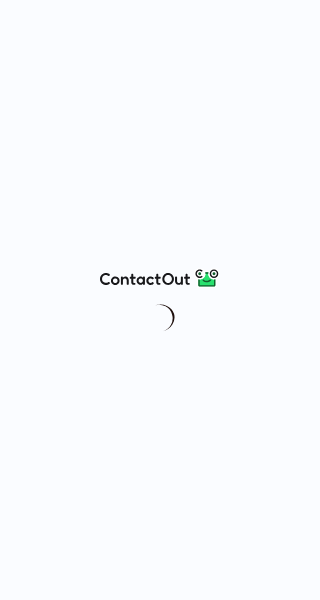 scroll, scrollTop: 0, scrollLeft: 0, axis: both 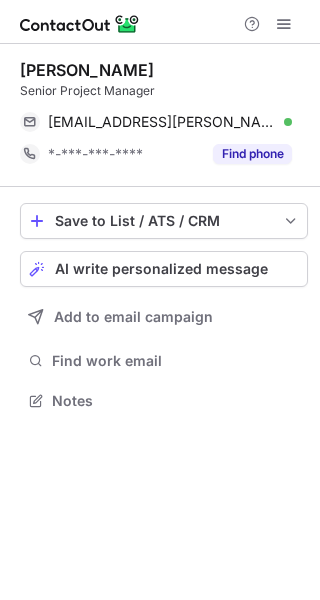 drag, startPoint x: 41, startPoint y: 69, endPoint x: 17, endPoint y: 71, distance: 24.083189 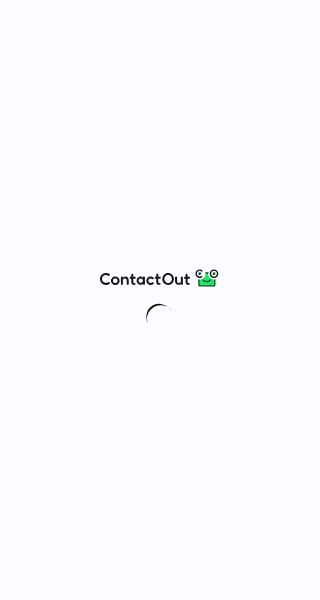 scroll, scrollTop: 0, scrollLeft: 0, axis: both 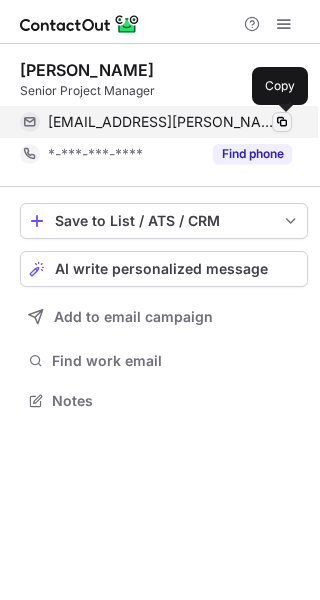click at bounding box center [282, 122] 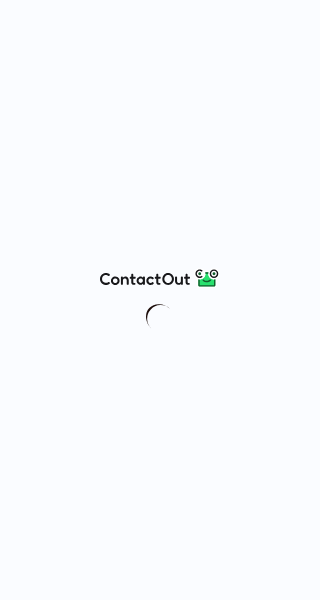 scroll, scrollTop: 0, scrollLeft: 0, axis: both 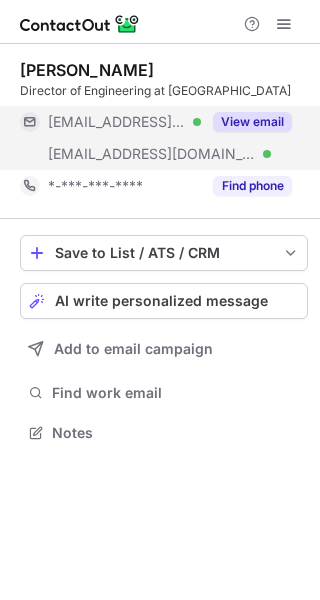 click on "View email" at bounding box center [252, 122] 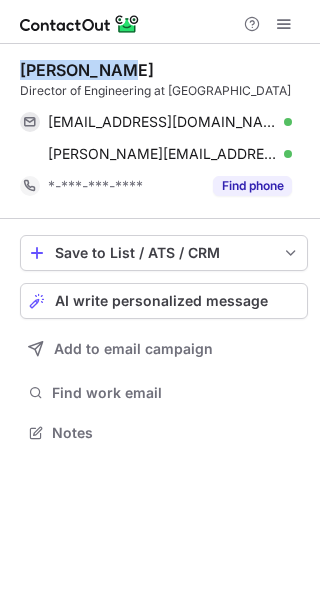 drag, startPoint x: 121, startPoint y: 73, endPoint x: 22, endPoint y: 77, distance: 99.08077 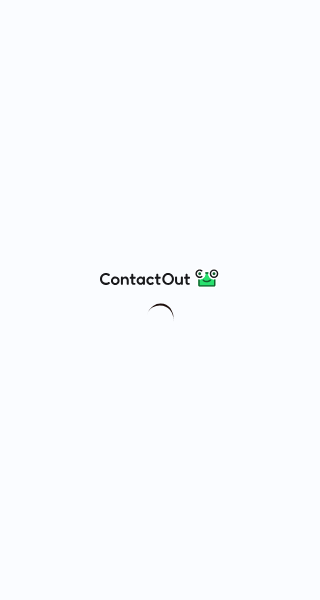scroll, scrollTop: 0, scrollLeft: 0, axis: both 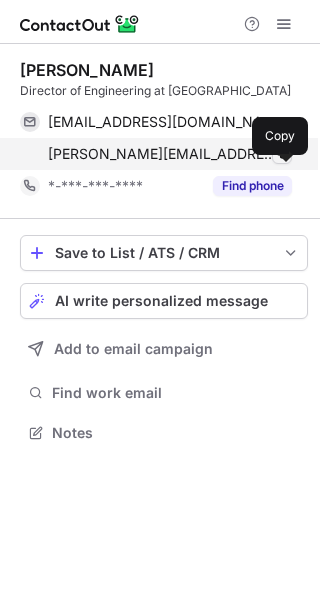 click at bounding box center [282, 154] 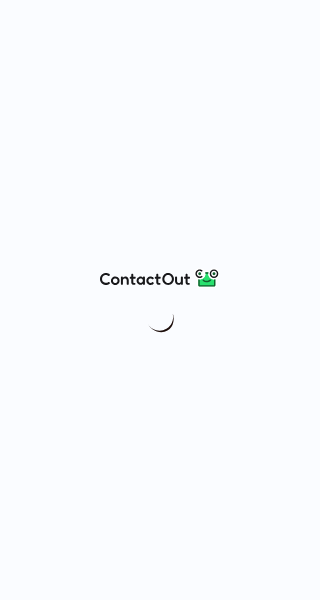 scroll, scrollTop: 0, scrollLeft: 0, axis: both 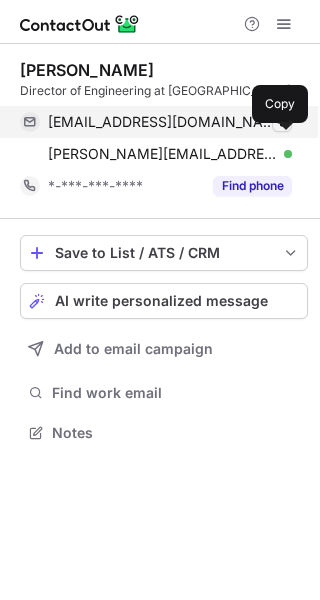 click at bounding box center (282, 122) 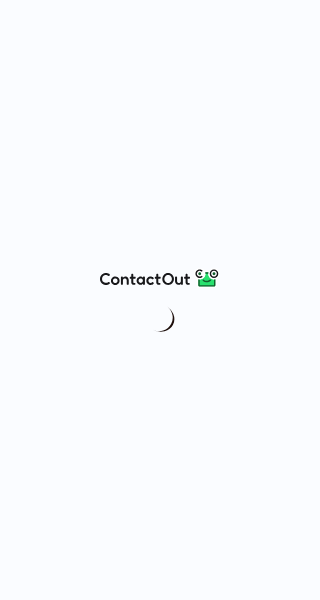 scroll, scrollTop: 0, scrollLeft: 0, axis: both 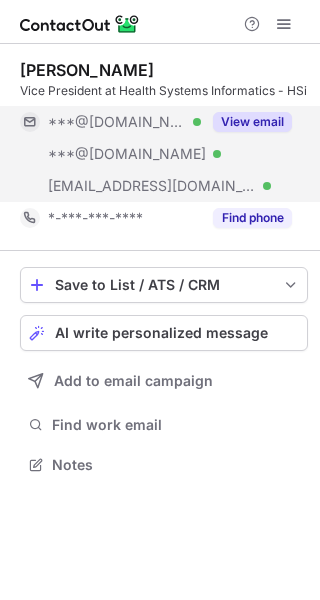 click on "View email" at bounding box center (252, 122) 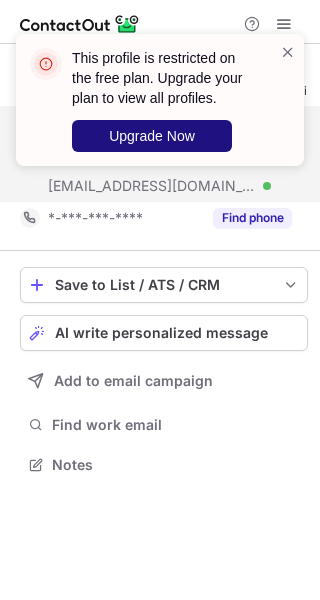 click on "Upgrade Now" at bounding box center [152, 136] 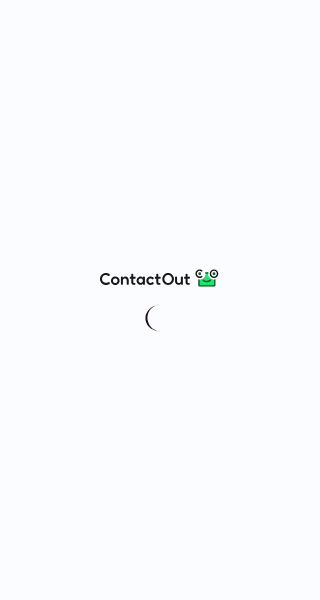 scroll, scrollTop: 0, scrollLeft: 0, axis: both 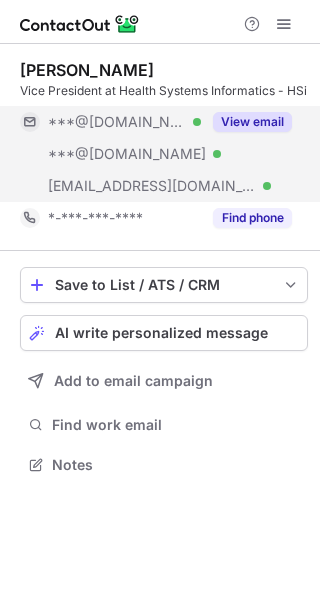 click on "View email" at bounding box center [252, 122] 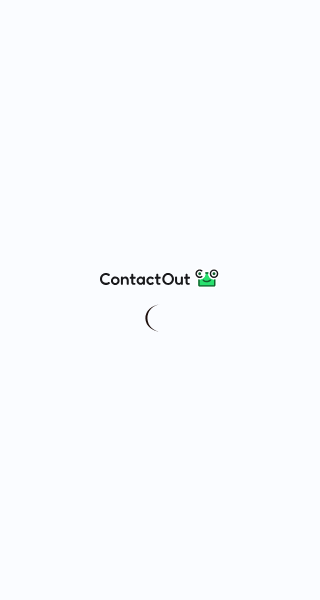 scroll, scrollTop: 0, scrollLeft: 0, axis: both 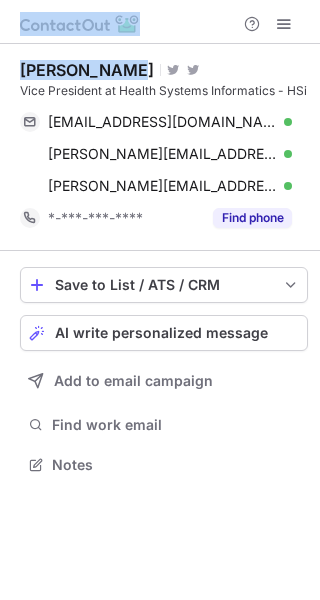 drag, startPoint x: 136, startPoint y: 69, endPoint x: -28, endPoint y: 77, distance: 164.195 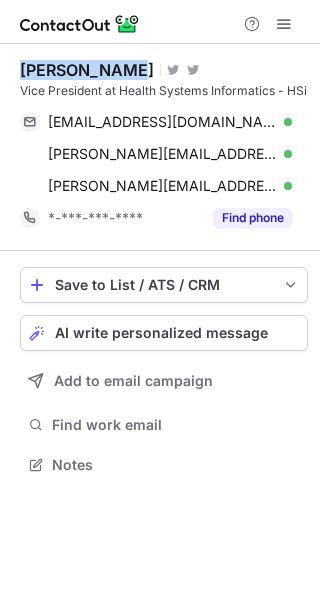 drag, startPoint x: 104, startPoint y: 68, endPoint x: 6, endPoint y: 74, distance: 98.1835 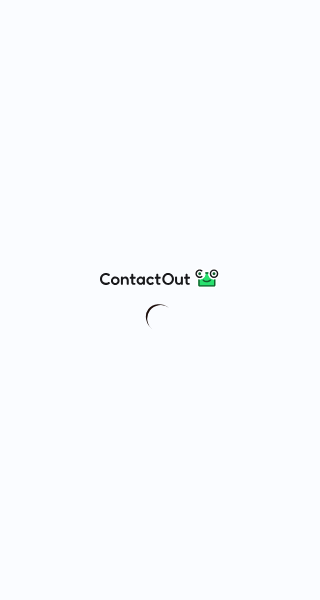 scroll, scrollTop: 0, scrollLeft: 0, axis: both 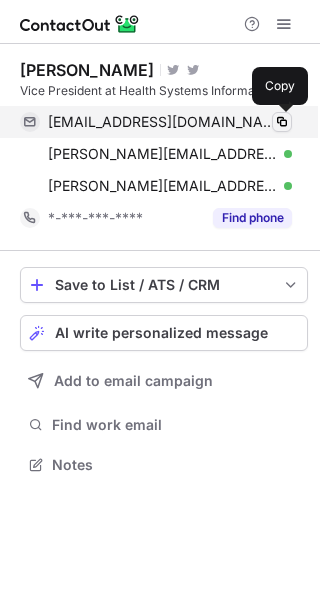 click at bounding box center [282, 122] 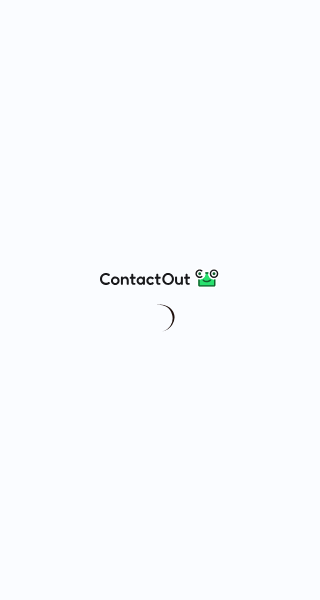 scroll, scrollTop: 0, scrollLeft: 0, axis: both 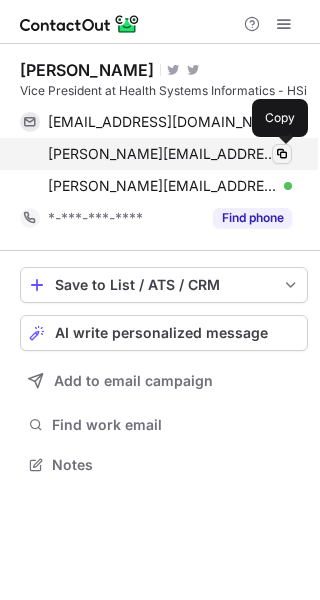 click at bounding box center [282, 154] 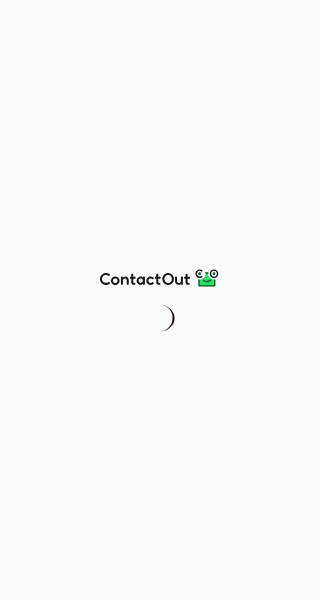 scroll, scrollTop: 0, scrollLeft: 0, axis: both 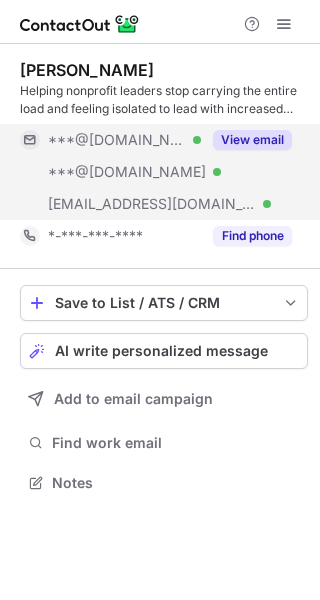 click on "View email" at bounding box center [252, 140] 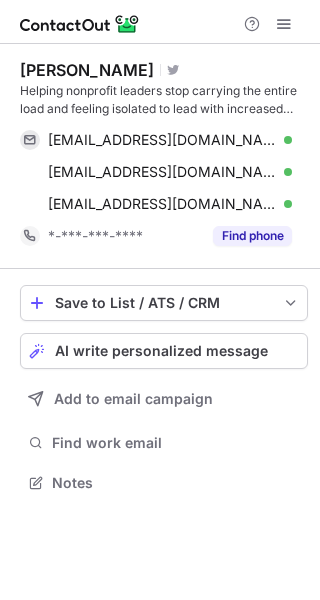 drag, startPoint x: 149, startPoint y: 70, endPoint x: 4, endPoint y: 81, distance: 145.41664 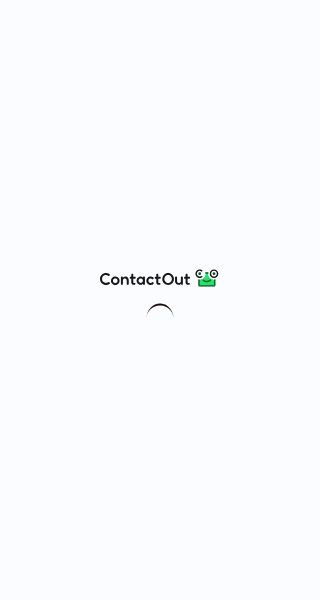 scroll, scrollTop: 0, scrollLeft: 0, axis: both 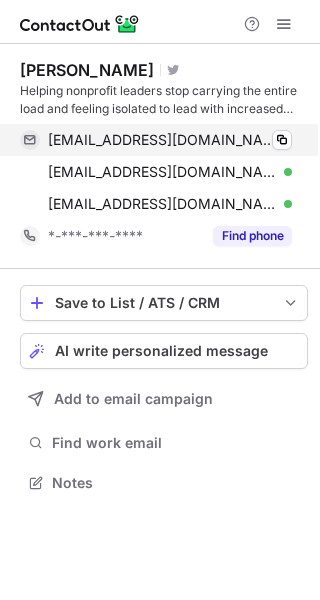 click on "markschinnerer@gmail.com Verified Copy" at bounding box center [156, 140] 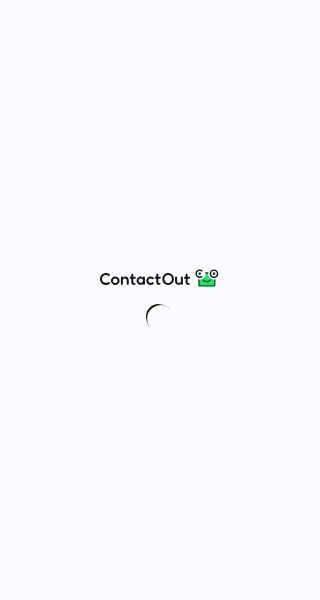 scroll, scrollTop: 0, scrollLeft: 0, axis: both 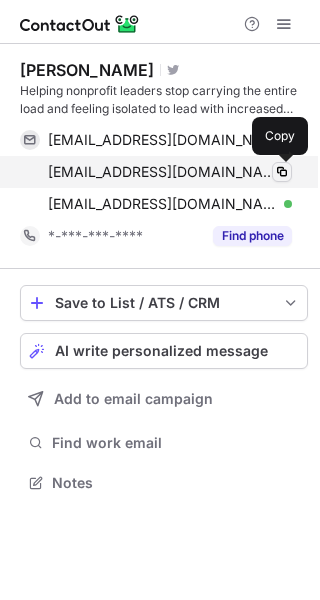 click at bounding box center (282, 172) 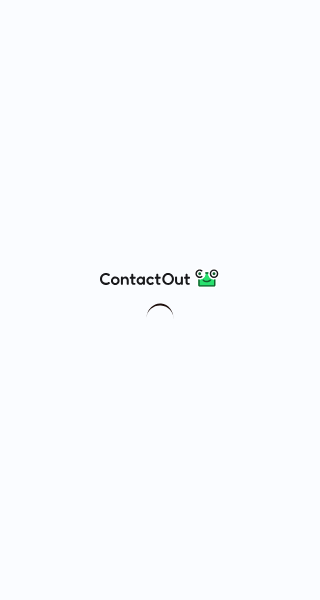 scroll, scrollTop: 0, scrollLeft: 0, axis: both 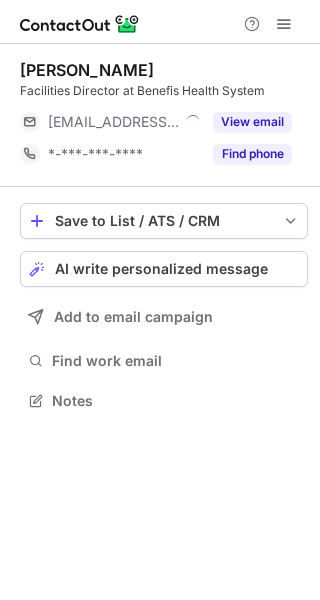 click on "View email" at bounding box center [252, 122] 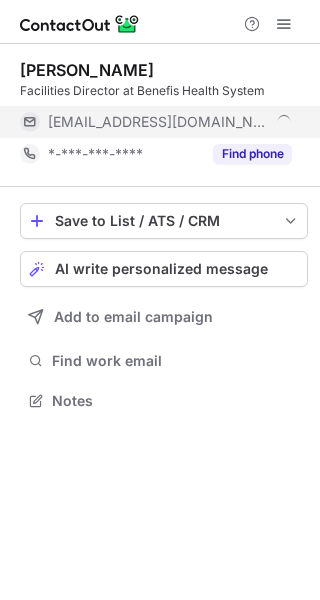 scroll, scrollTop: 10, scrollLeft: 10, axis: both 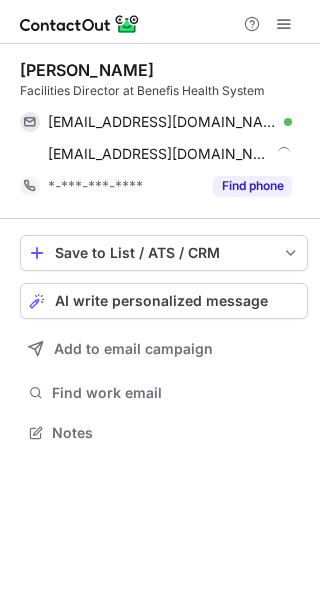 drag, startPoint x: 176, startPoint y: 68, endPoint x: 18, endPoint y: 72, distance: 158.05063 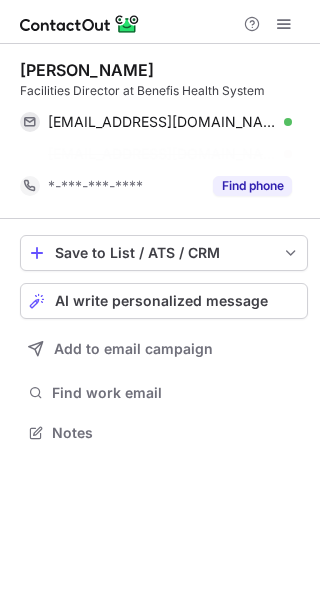 scroll, scrollTop: 387, scrollLeft: 320, axis: both 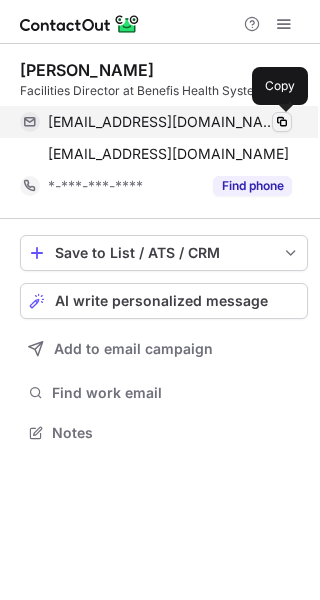 click at bounding box center [282, 122] 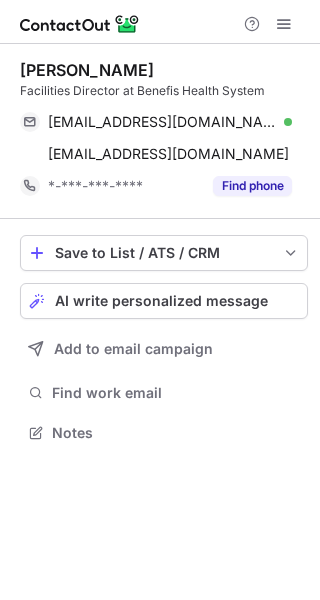scroll, scrollTop: 0, scrollLeft: 0, axis: both 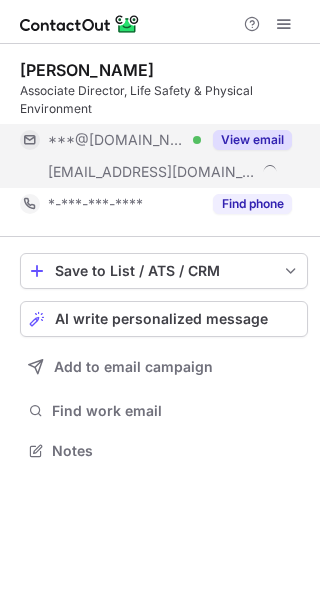 click on "View email" at bounding box center [252, 140] 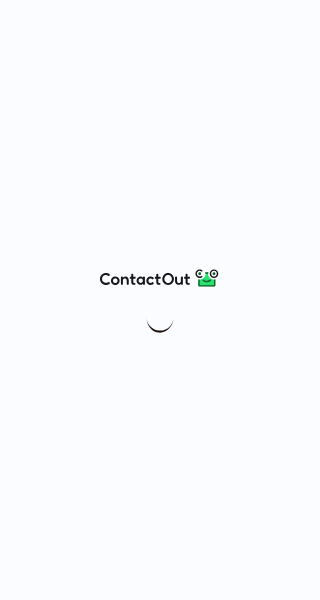scroll, scrollTop: 0, scrollLeft: 0, axis: both 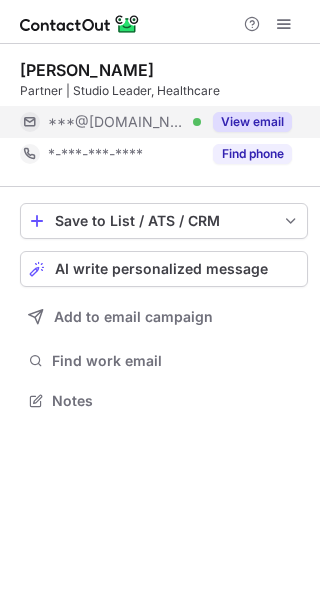 click on "View email" at bounding box center [252, 122] 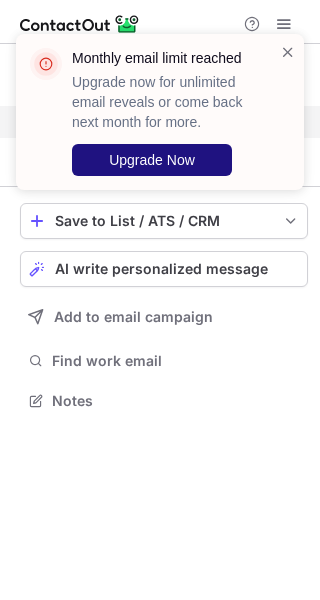 click on "Upgrade Now" at bounding box center [152, 160] 